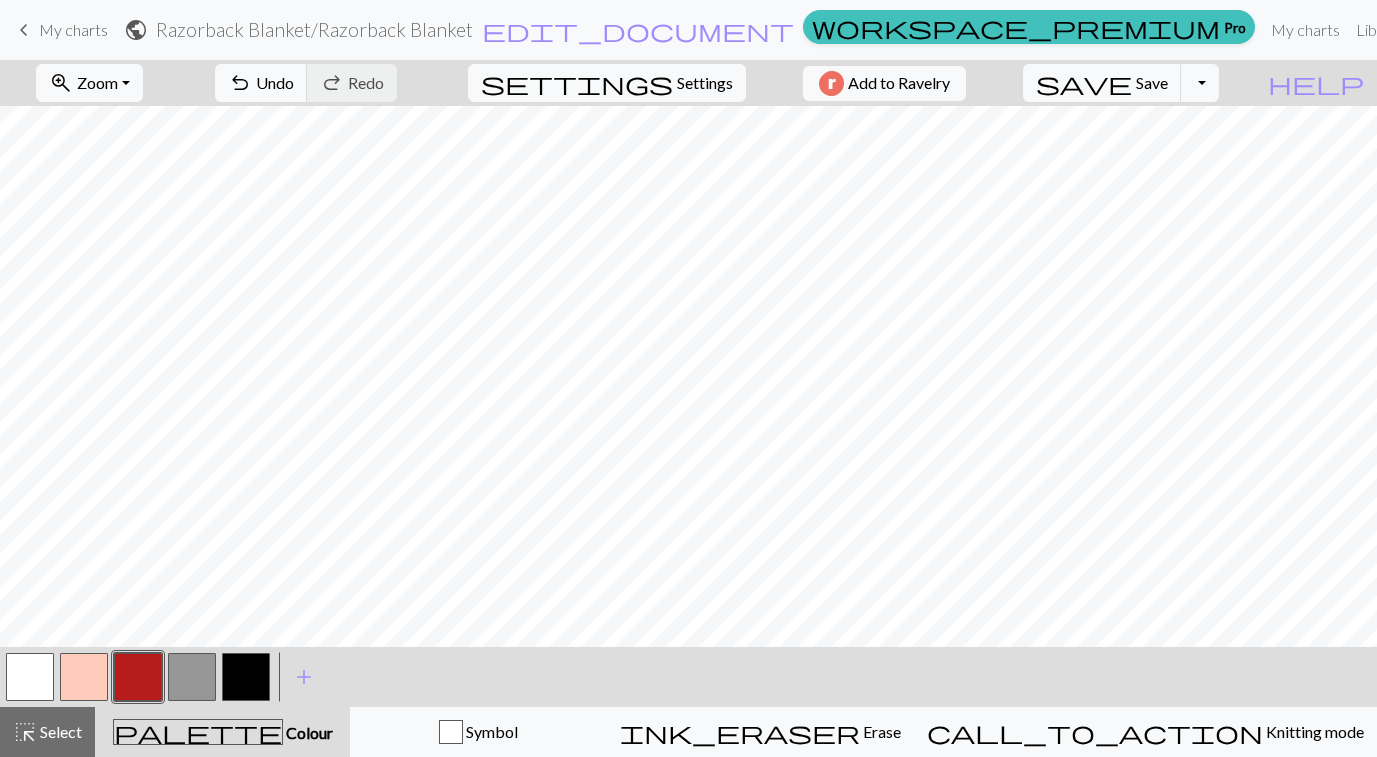 scroll, scrollTop: 0, scrollLeft: 0, axis: both 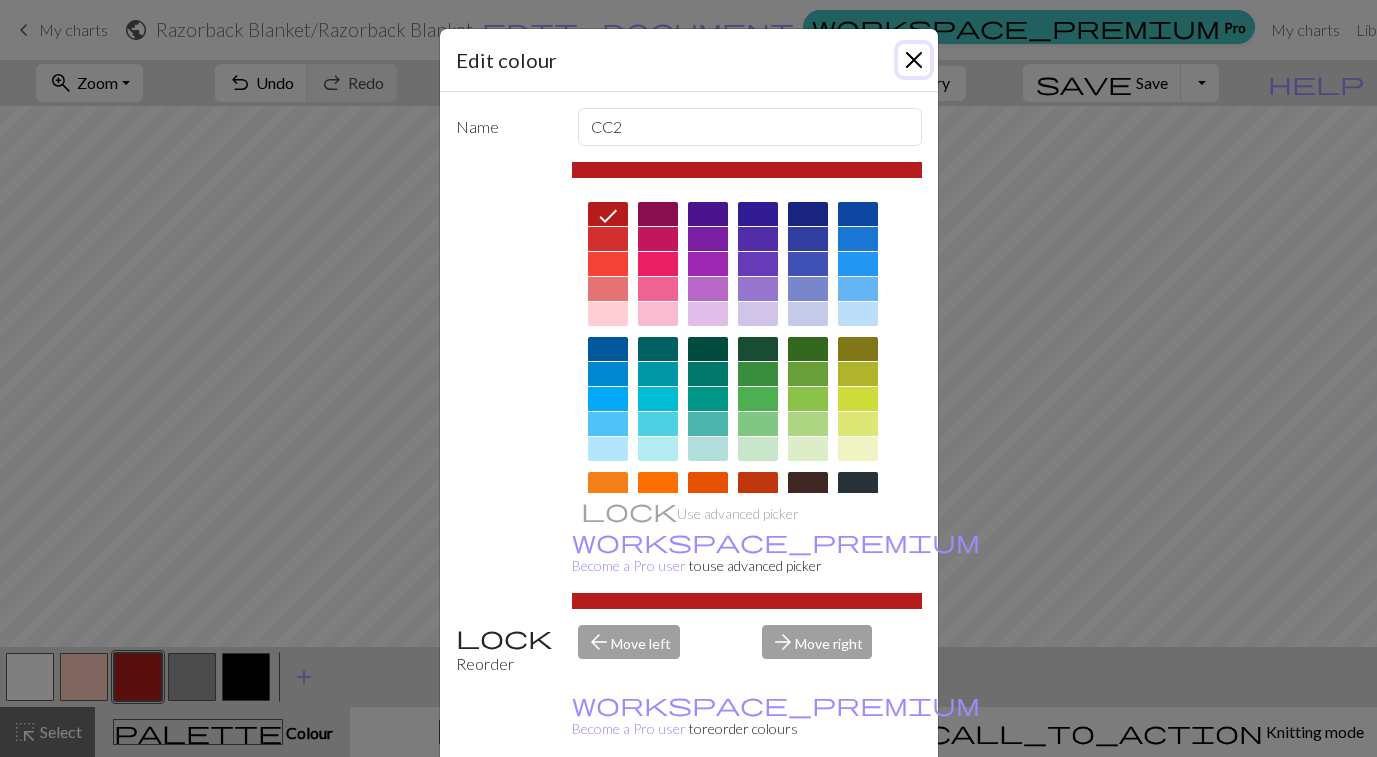 click at bounding box center [914, 60] 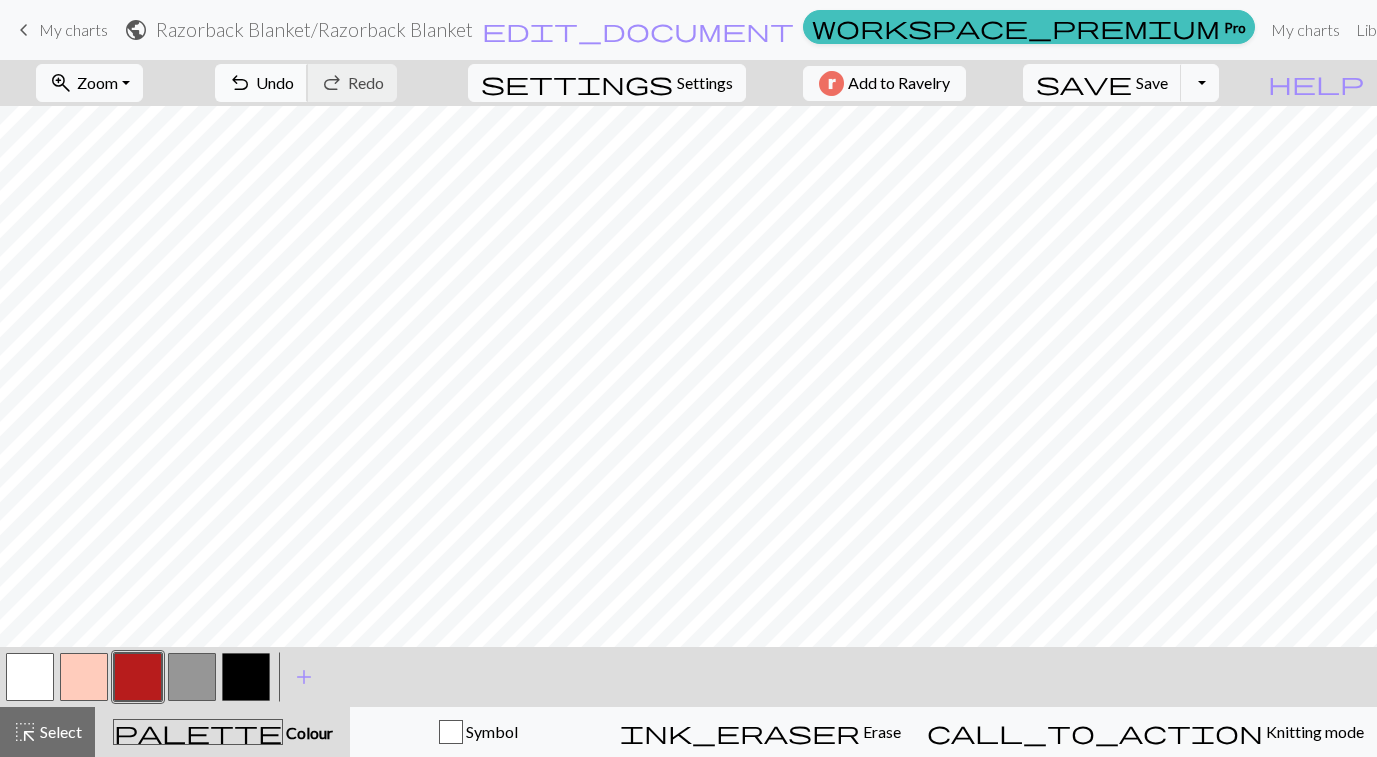 click on "Undo" at bounding box center (275, 82) 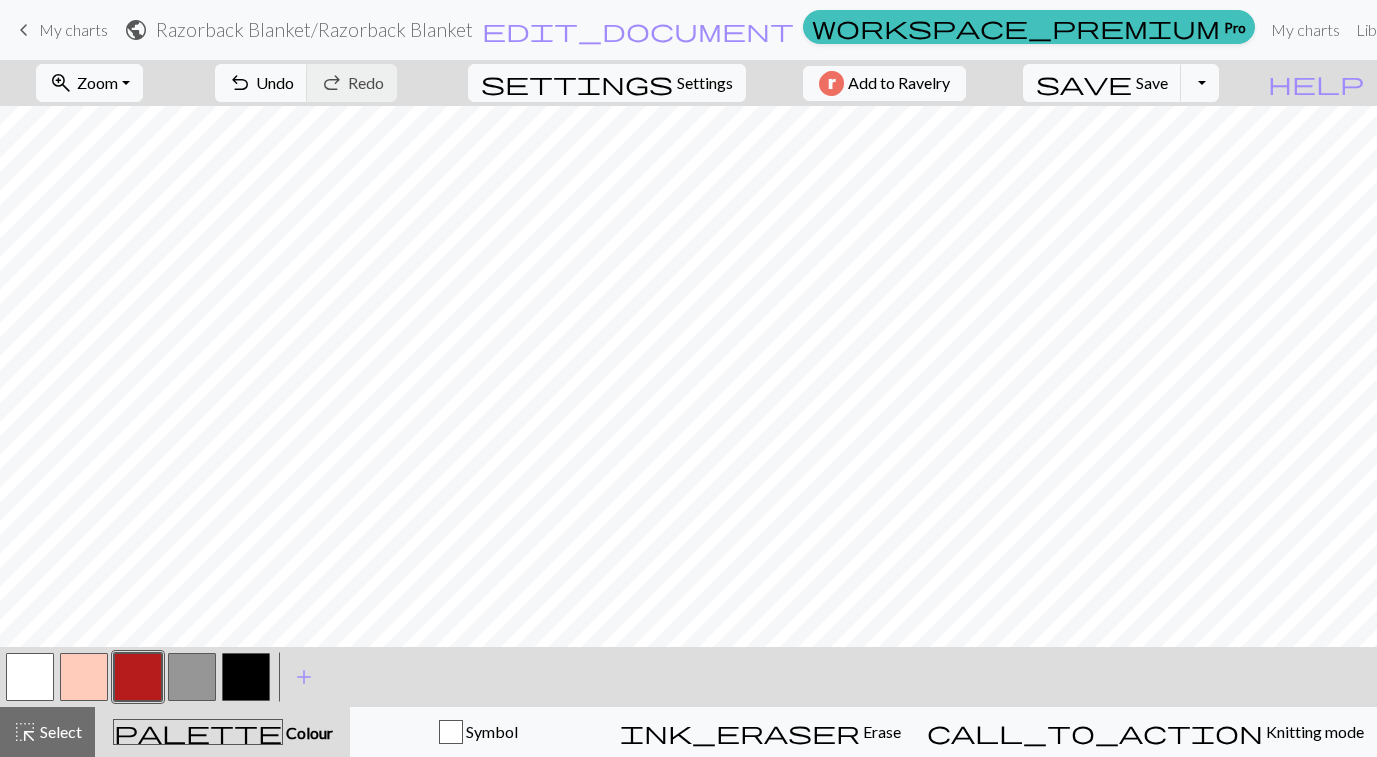 click at bounding box center (246, 677) 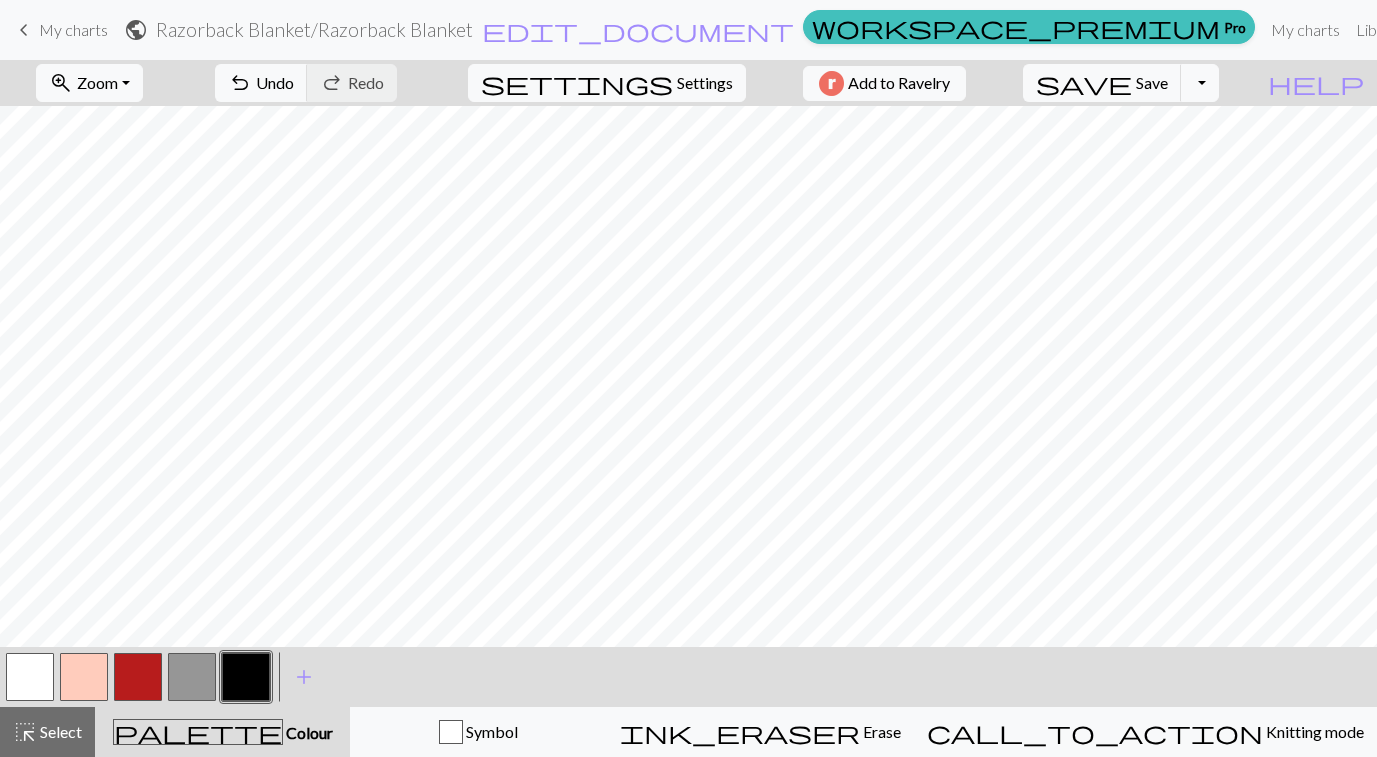 drag, startPoint x: 182, startPoint y: 668, endPoint x: 216, endPoint y: 680, distance: 36.05551 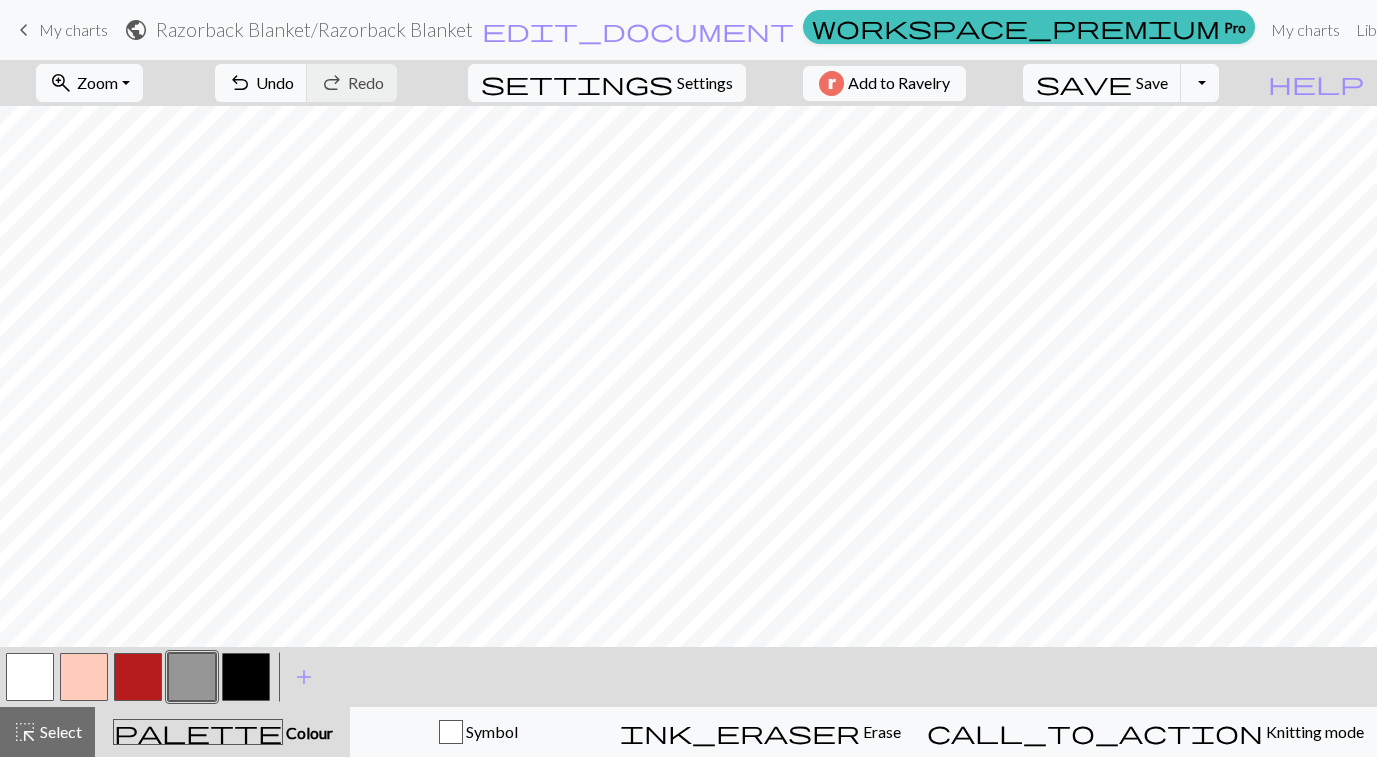 click at bounding box center [138, 677] 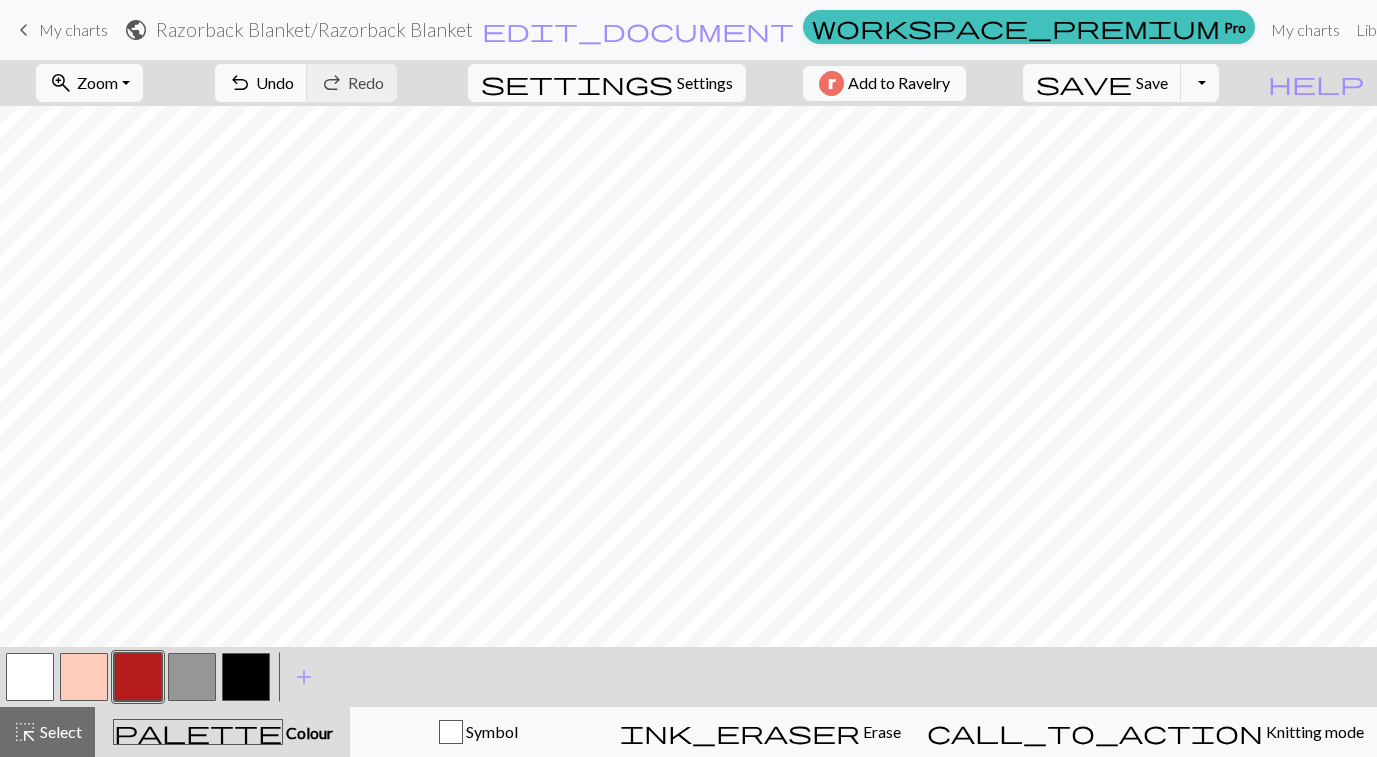 click at bounding box center [192, 677] 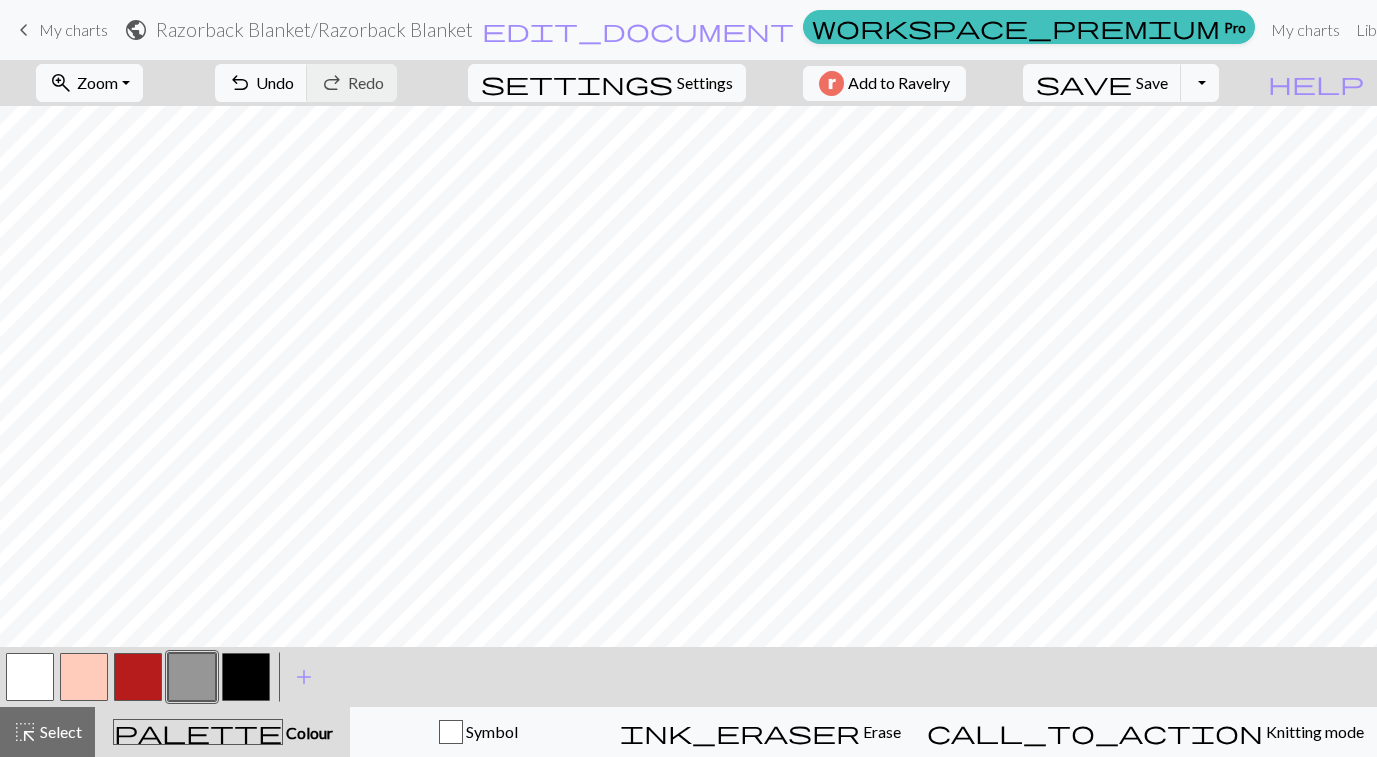 click at bounding box center [30, 677] 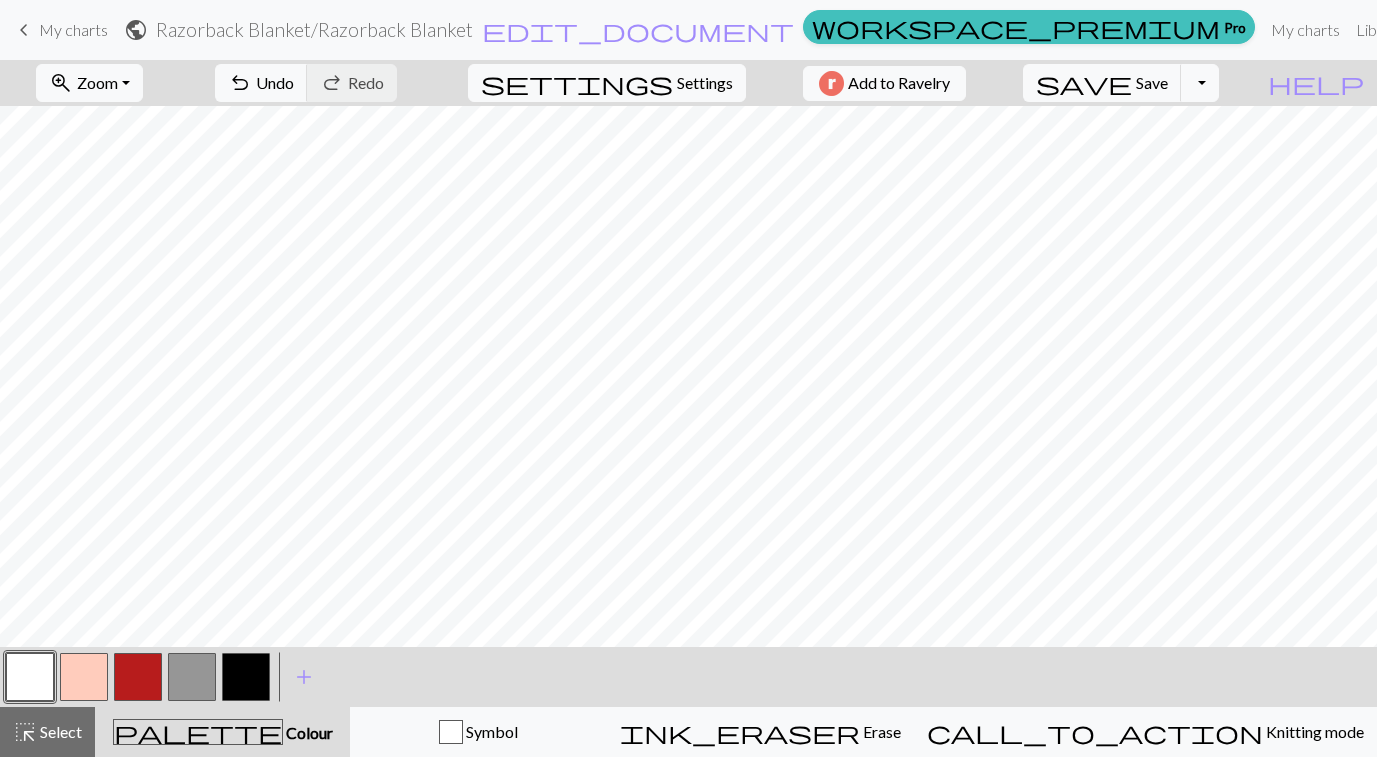 click at bounding box center [138, 677] 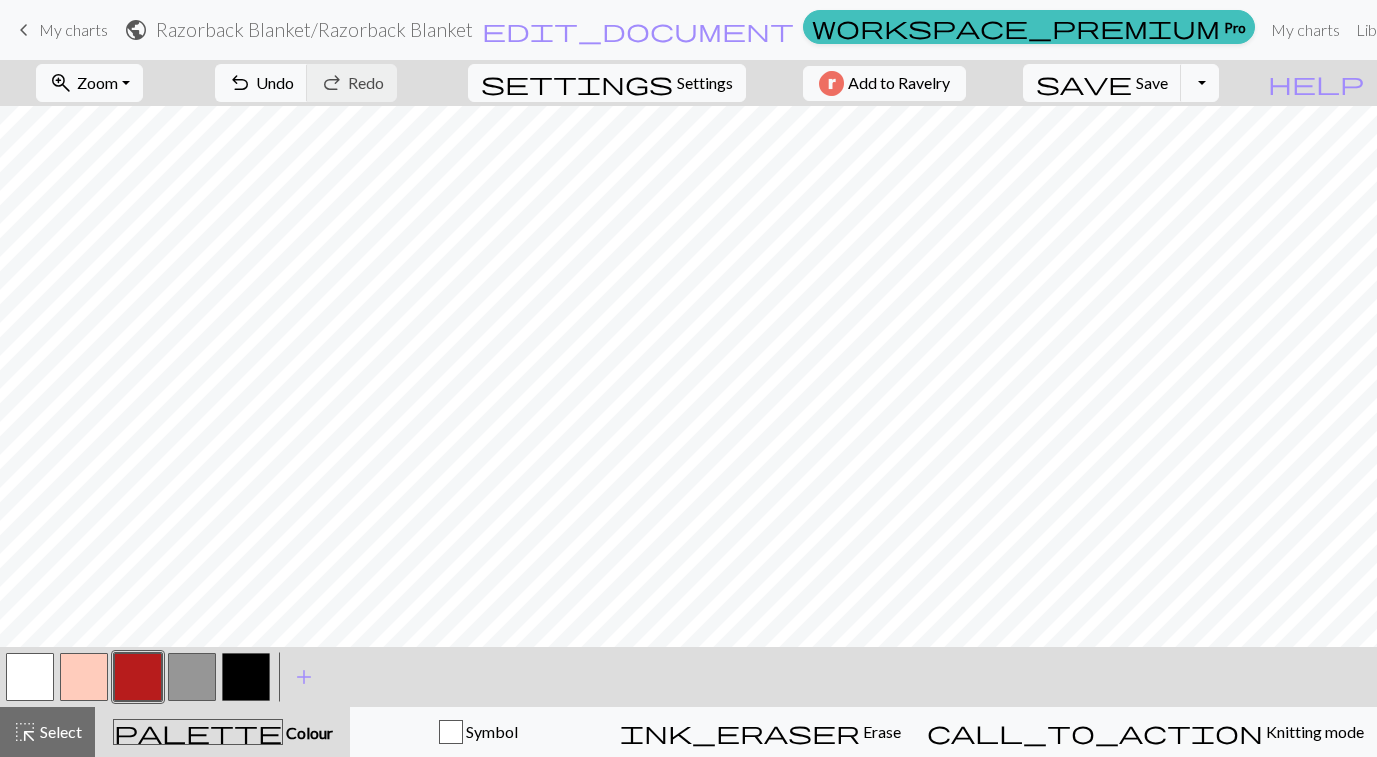 click at bounding box center [30, 677] 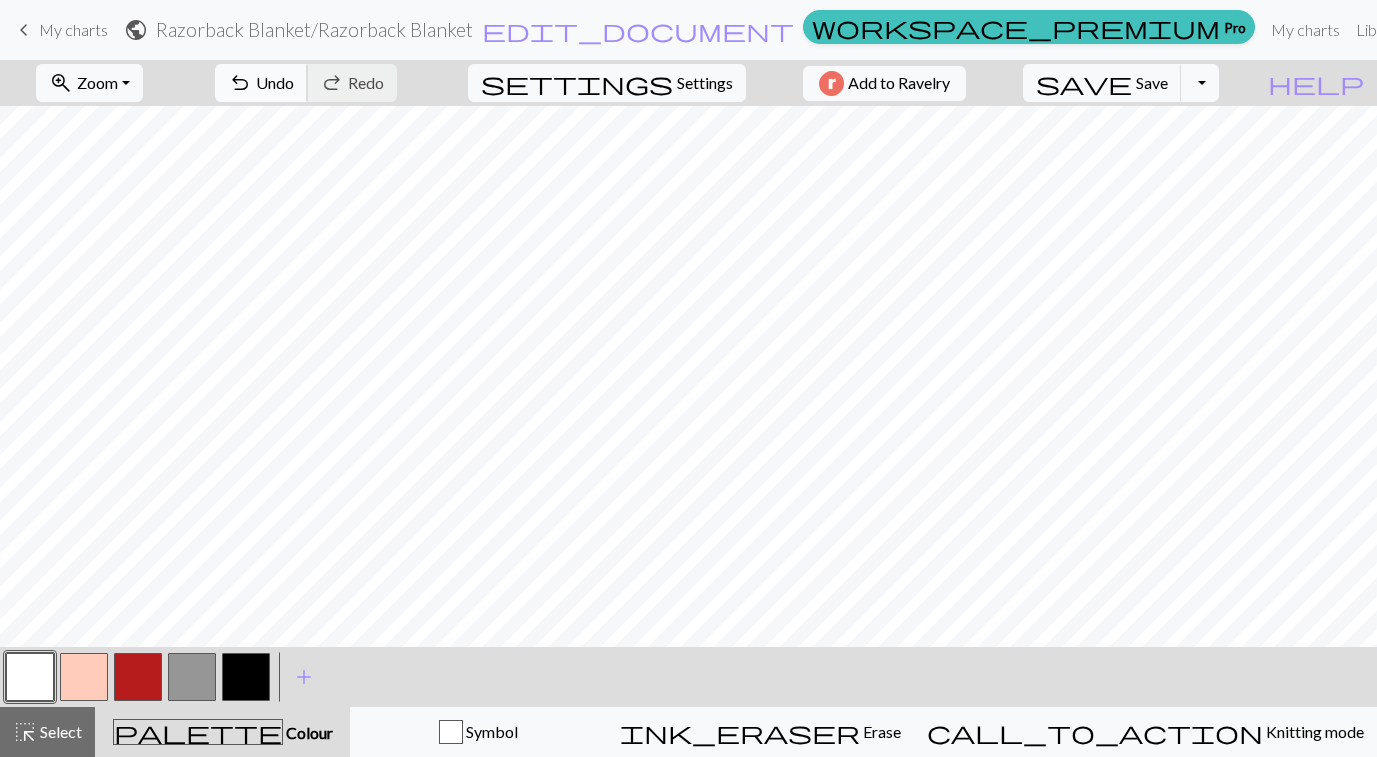click on "undo" at bounding box center (240, 83) 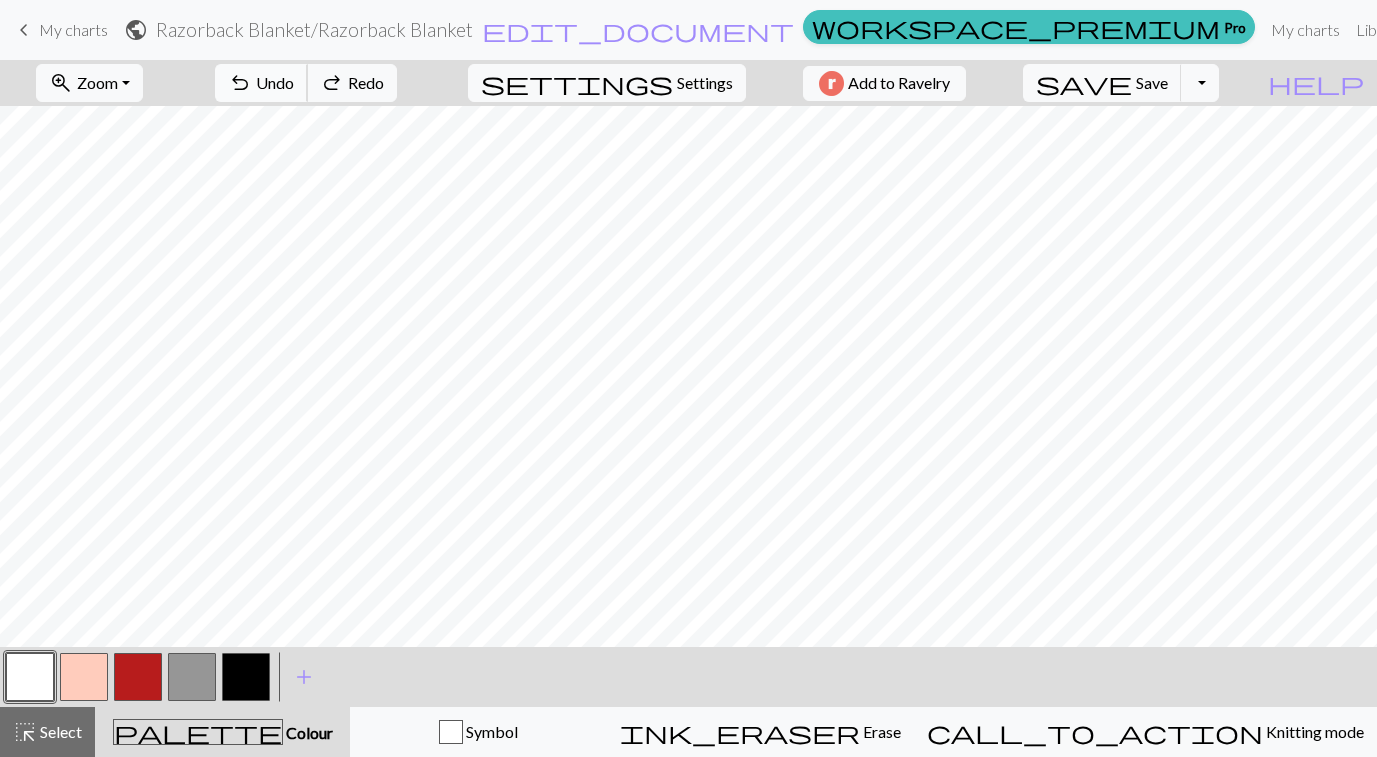 click on "undo" at bounding box center [240, 83] 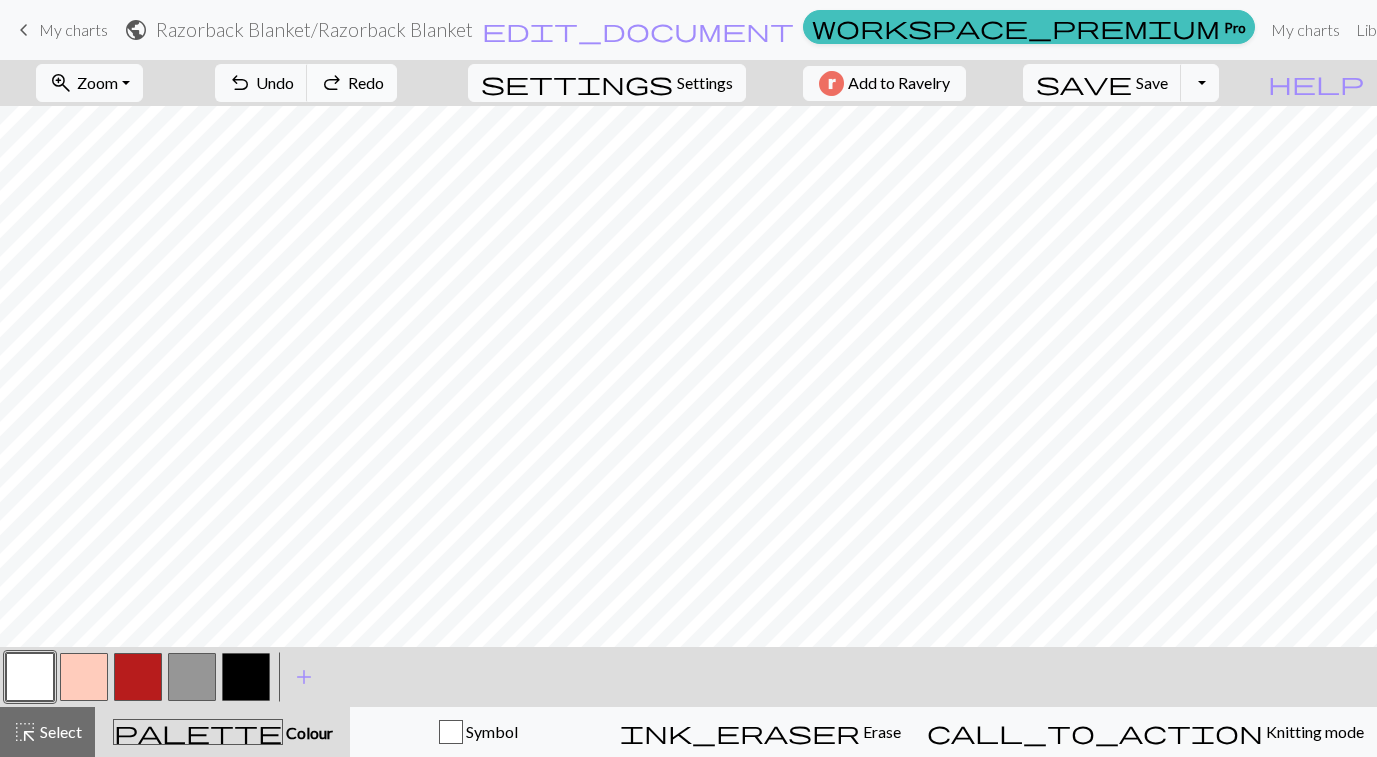 click on "redo" at bounding box center (332, 83) 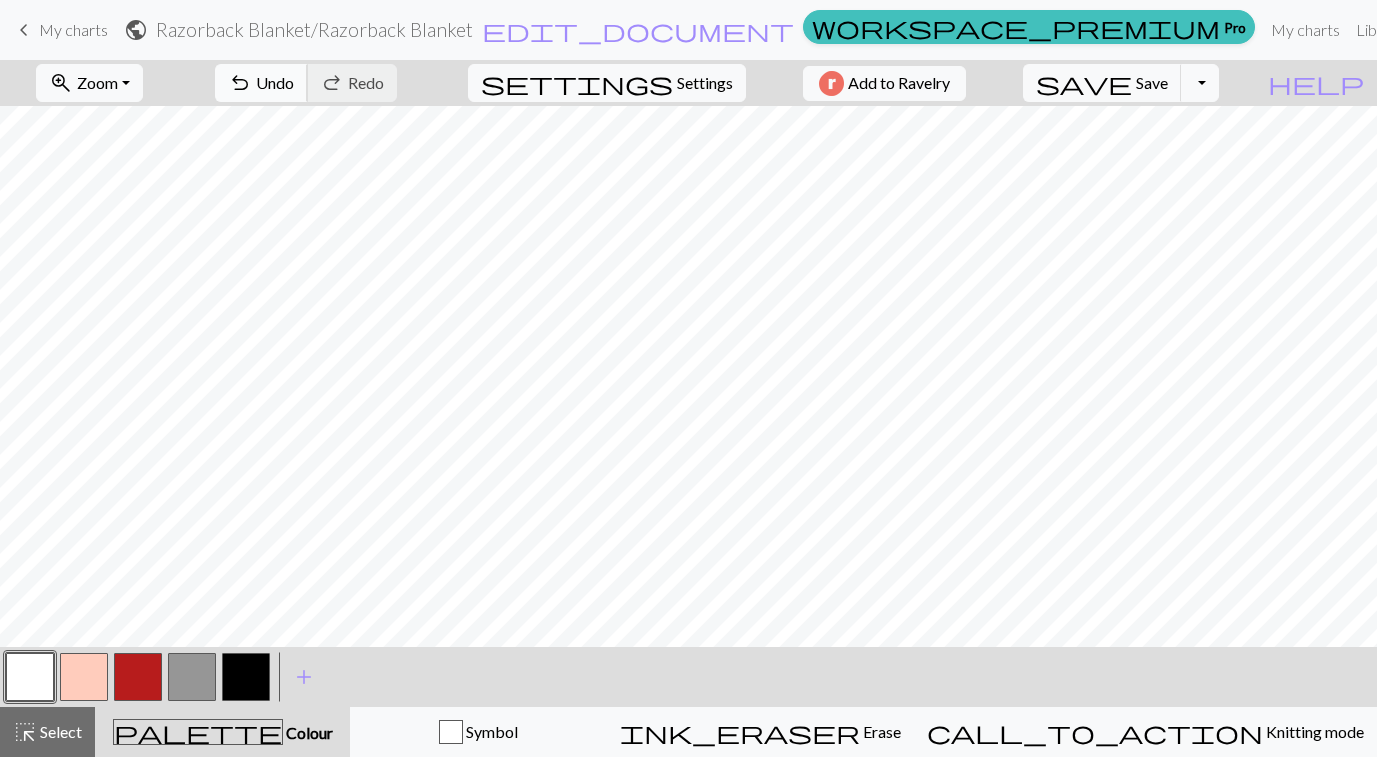 click on "Undo" at bounding box center (275, 82) 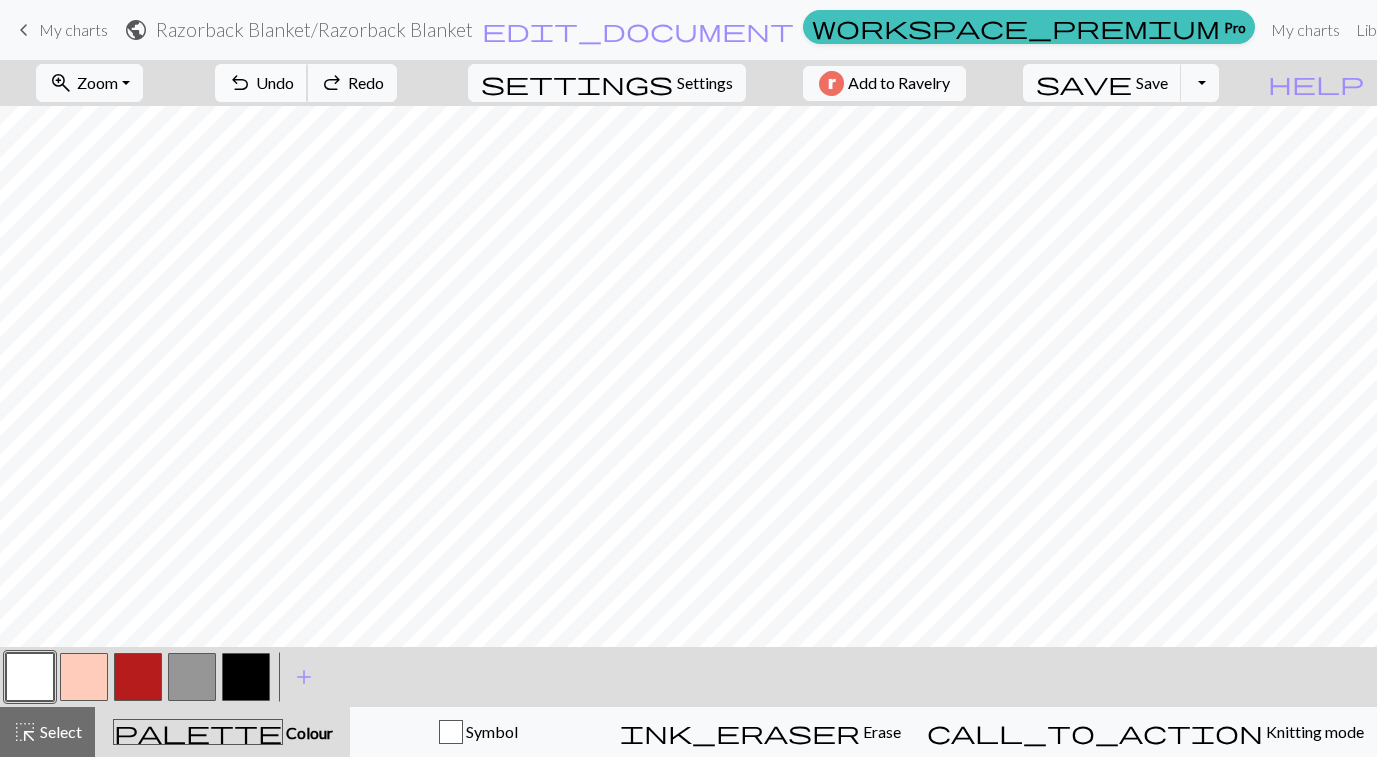 click on "Undo" at bounding box center [275, 82] 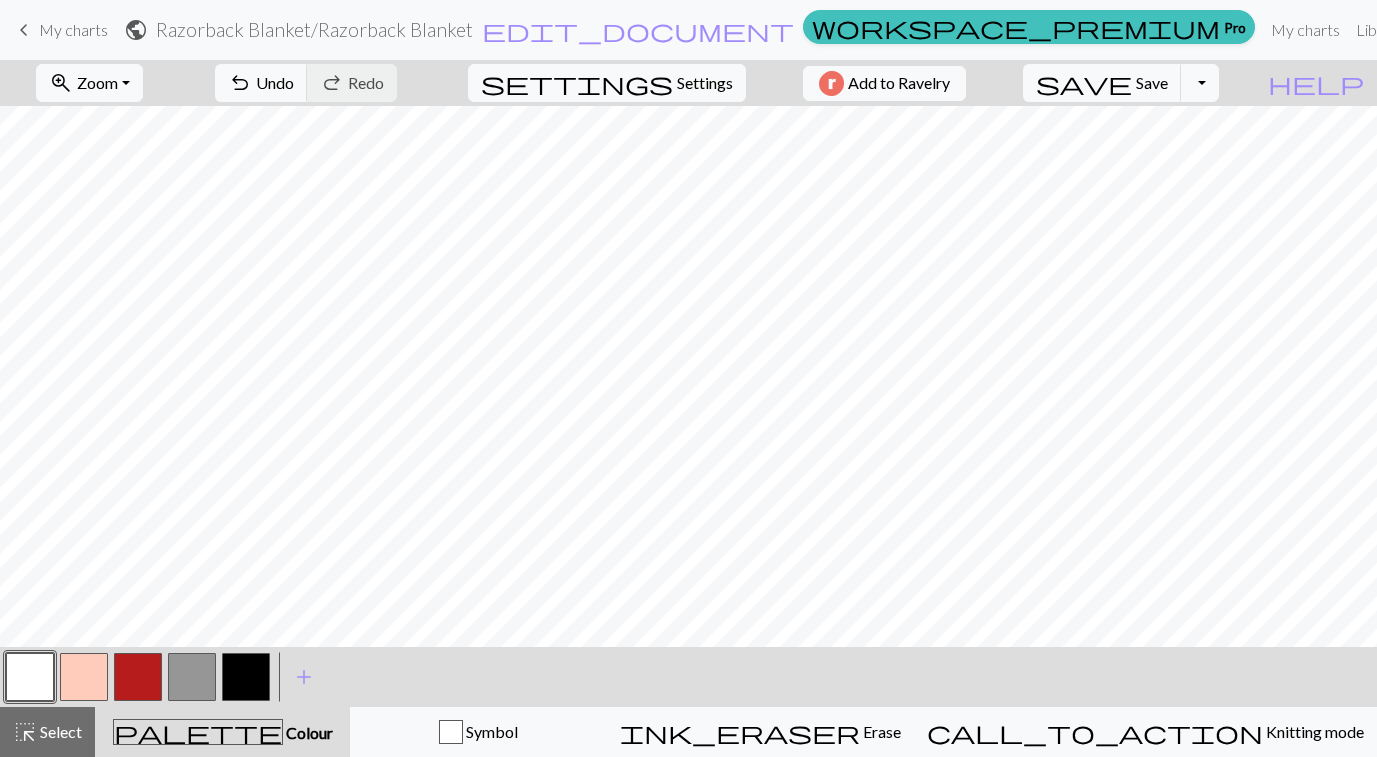 click at bounding box center (246, 677) 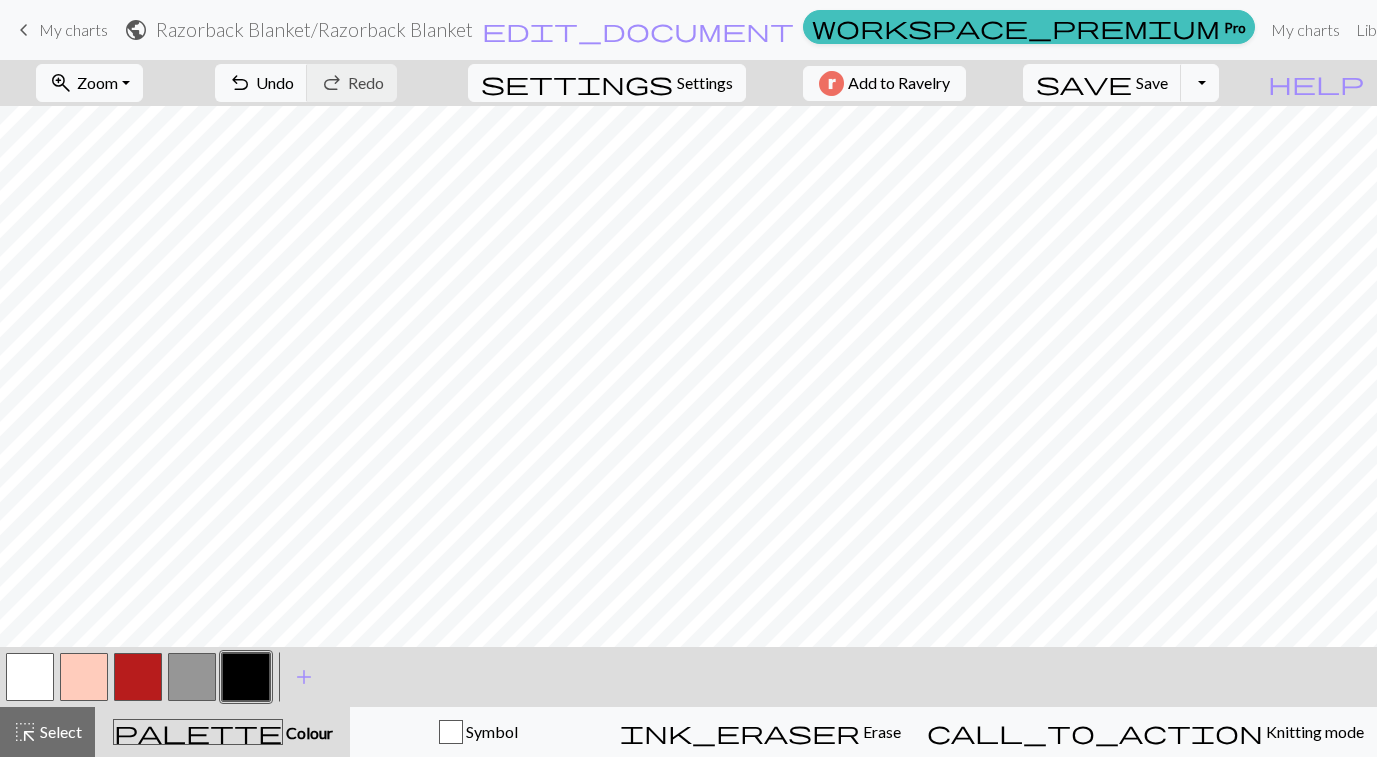 click at bounding box center (30, 677) 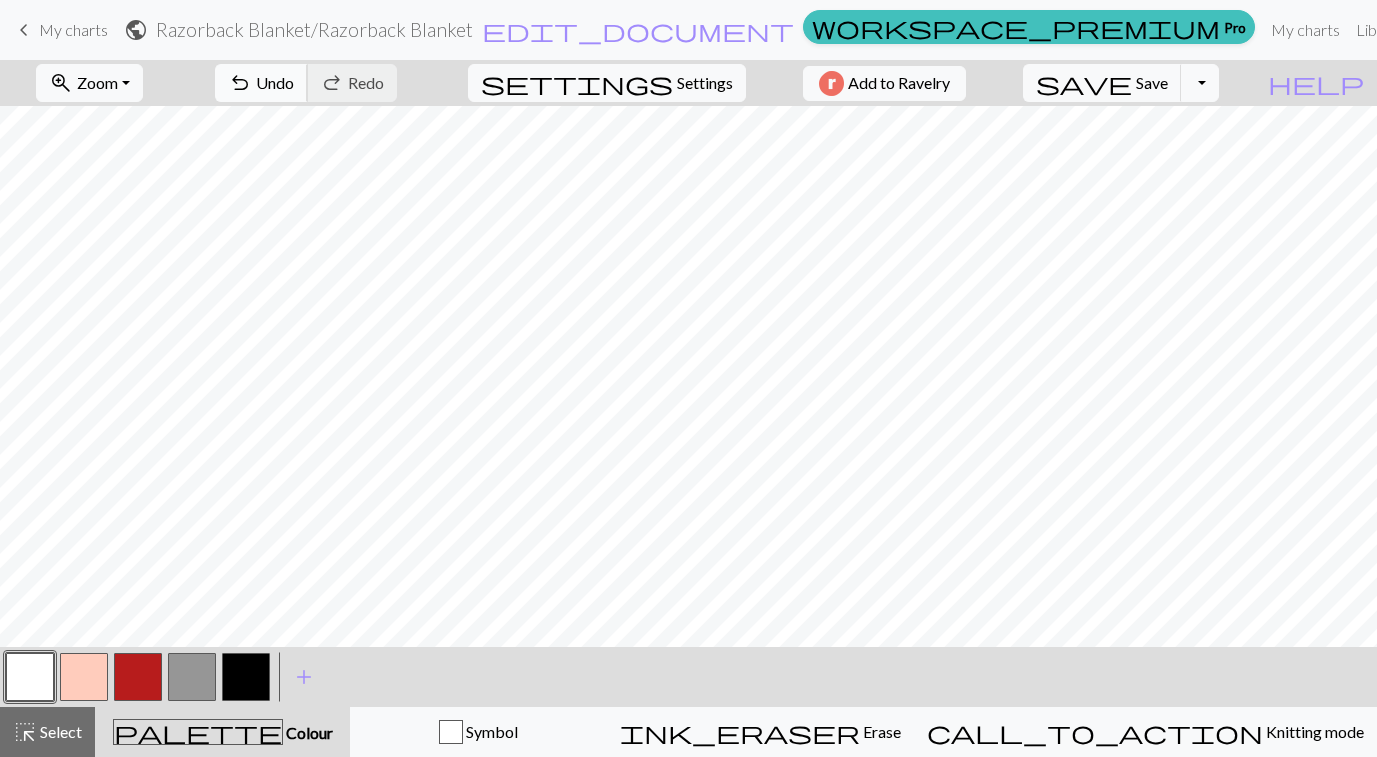 click on "undo" at bounding box center (240, 83) 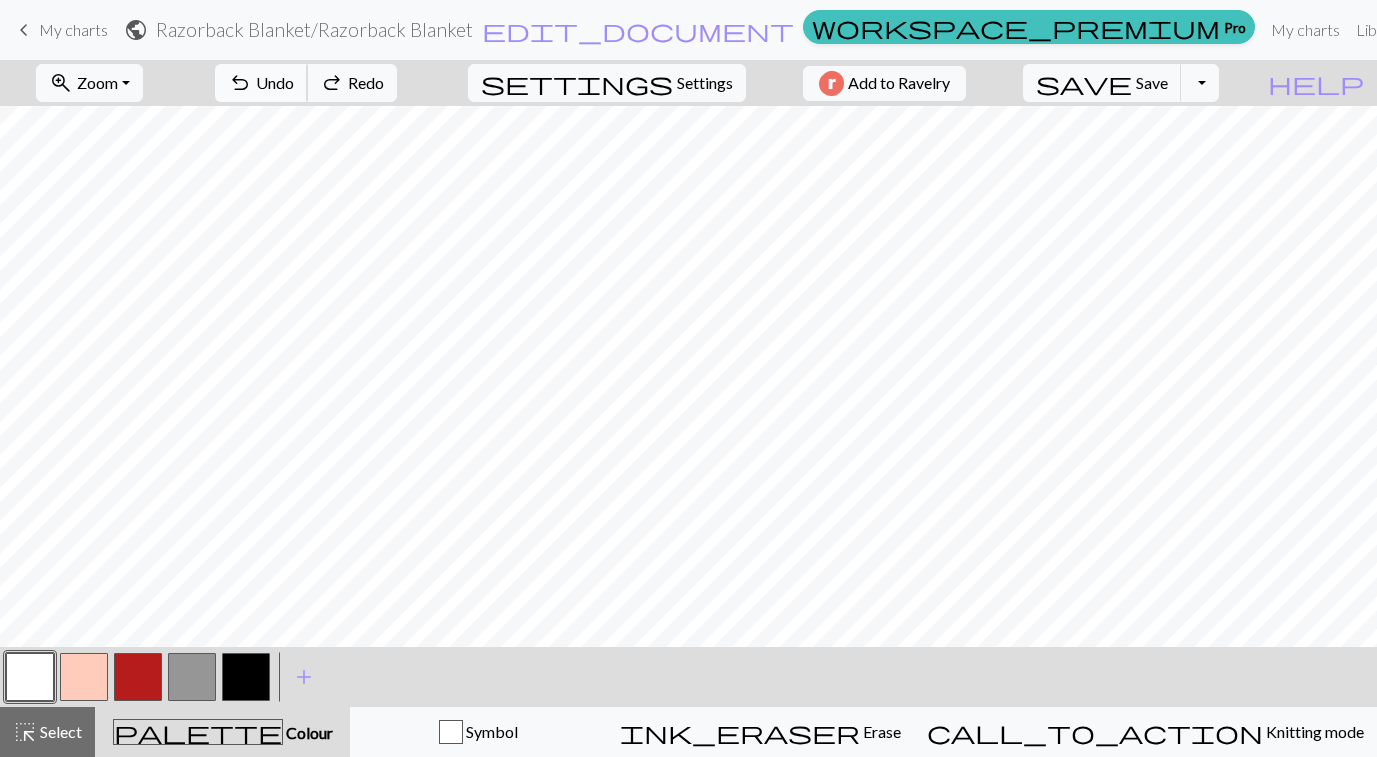 click on "undo" at bounding box center [240, 83] 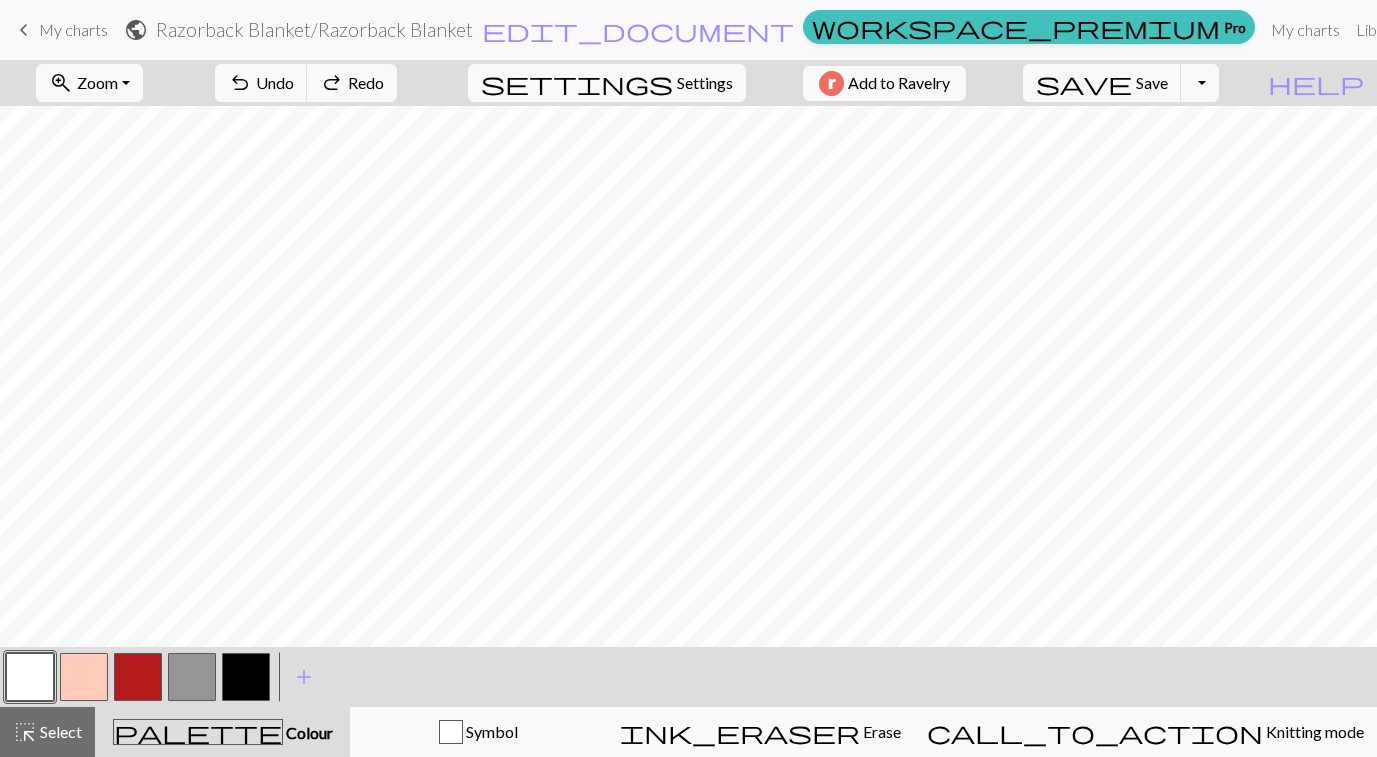 drag, startPoint x: 134, startPoint y: 678, endPoint x: 149, endPoint y: 669, distance: 17.492855 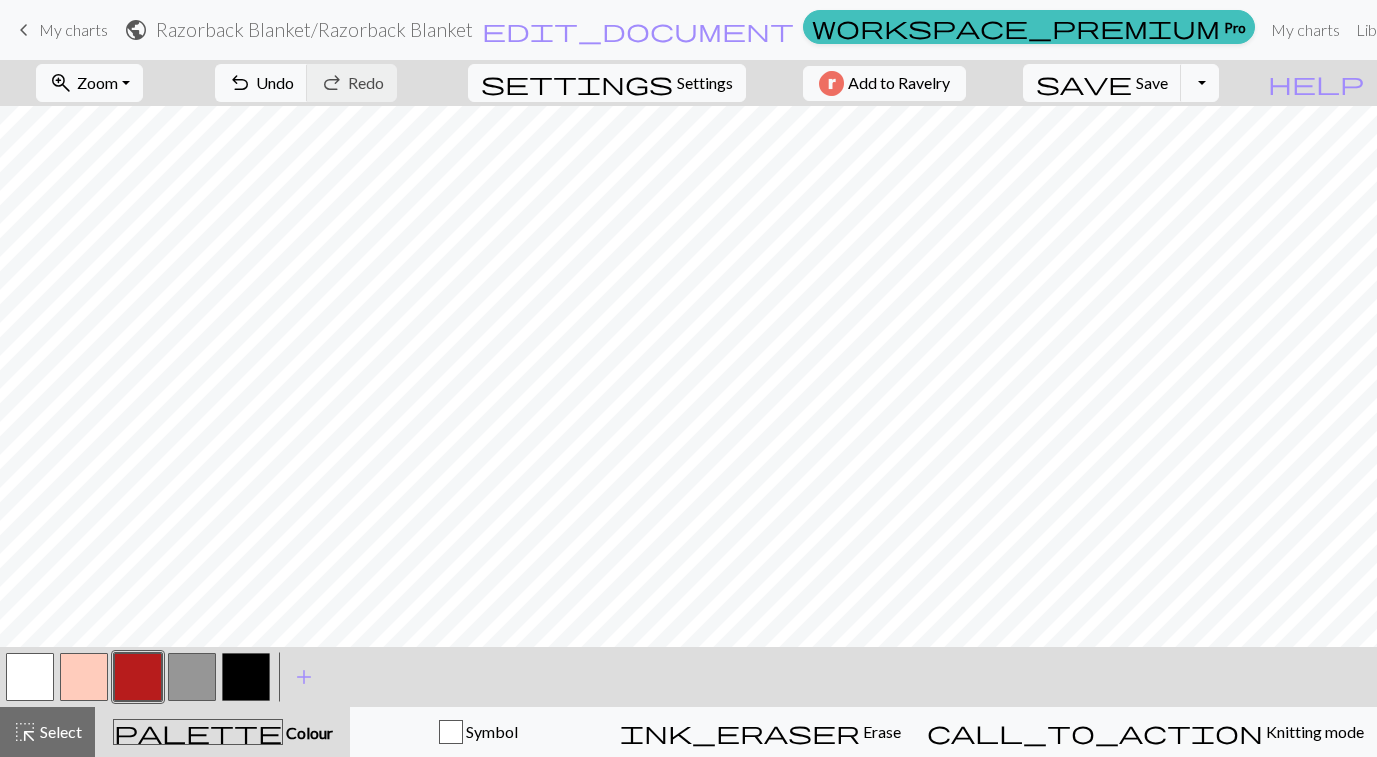 click at bounding box center (246, 677) 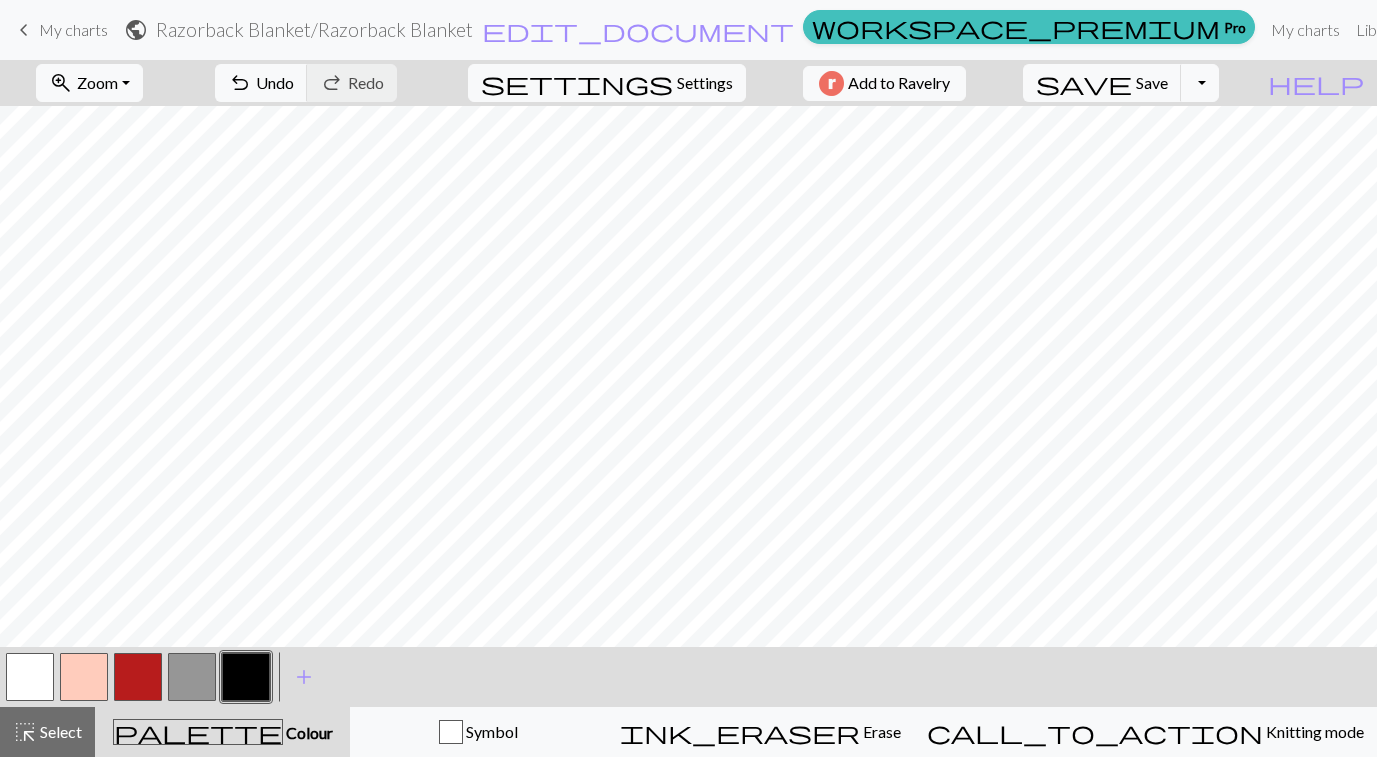 click at bounding box center [192, 677] 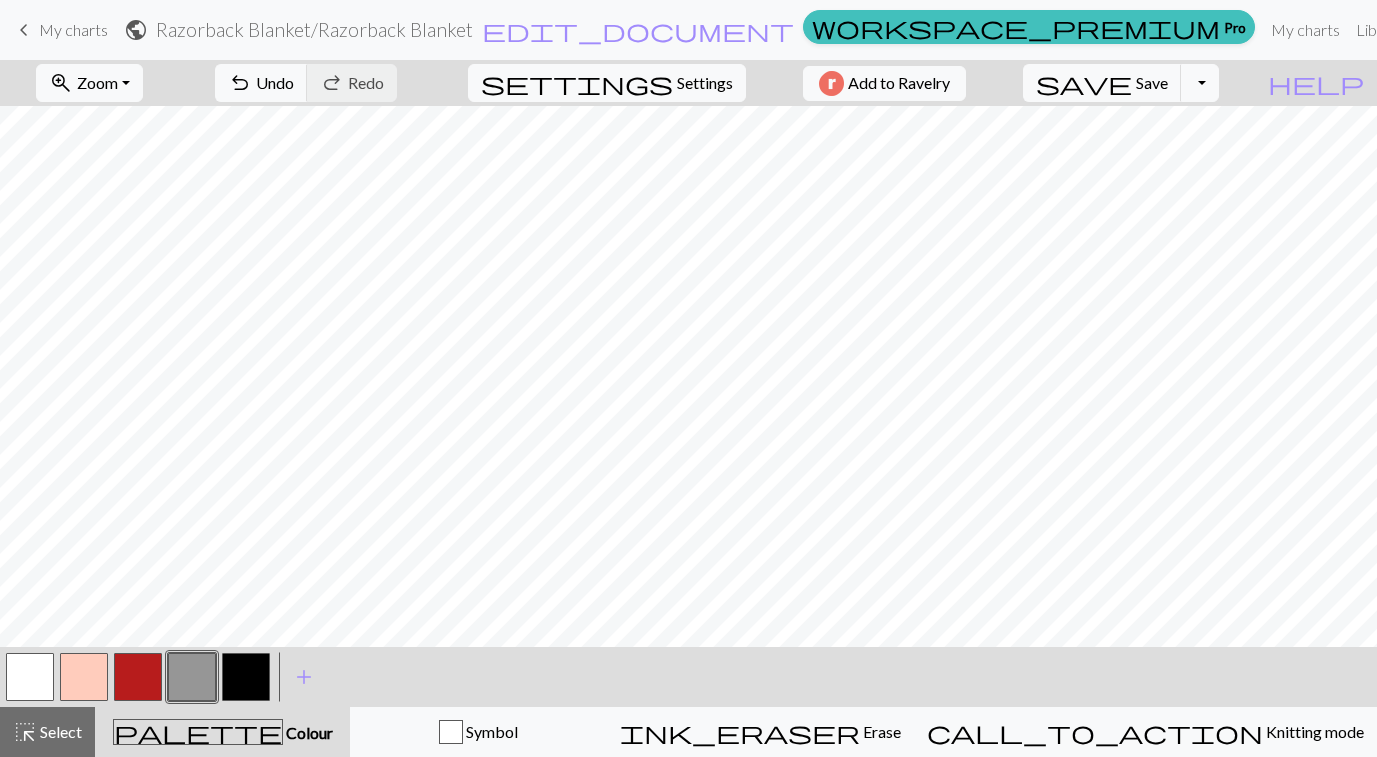 click at bounding box center [30, 677] 